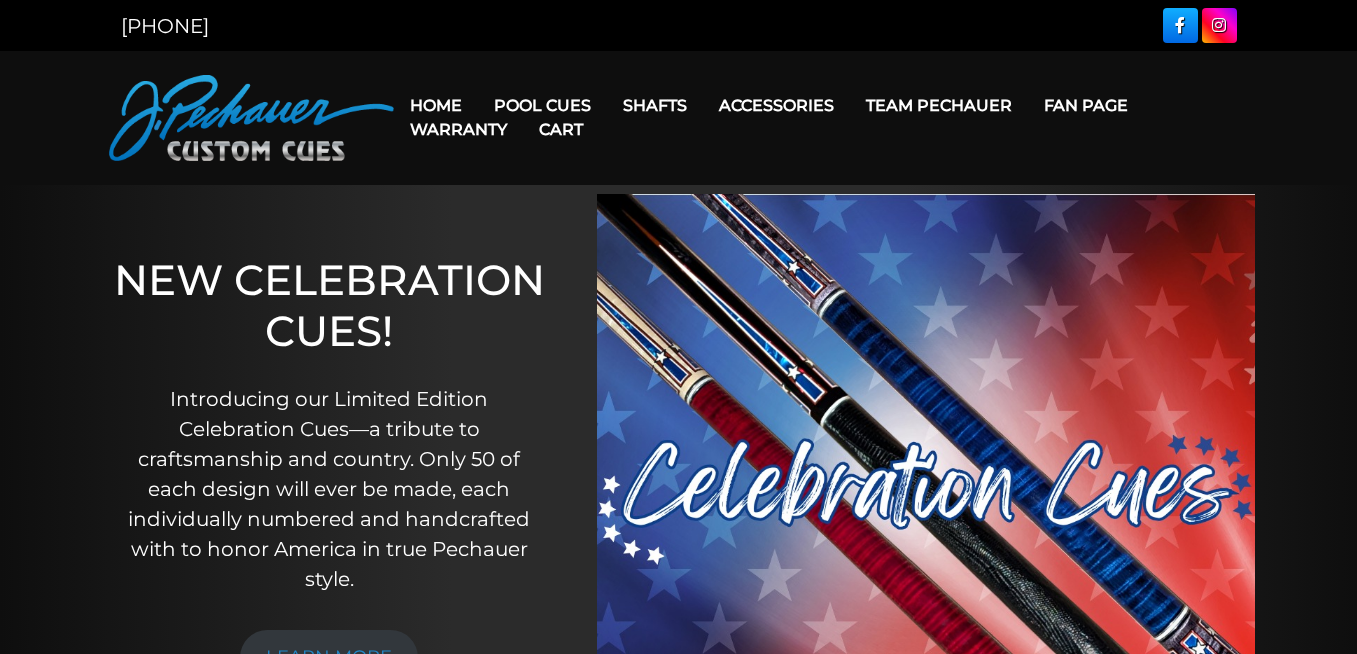 scroll, scrollTop: 0, scrollLeft: 0, axis: both 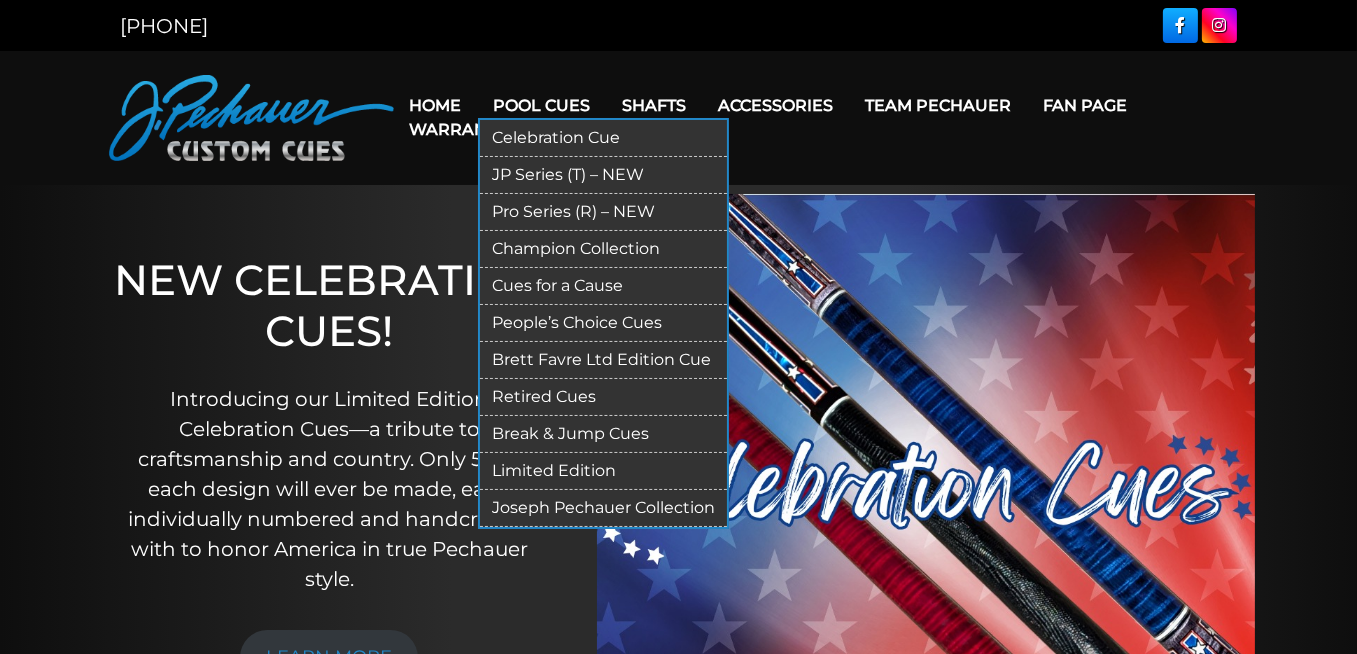 click on "Pool Cues" at bounding box center (542, 105) 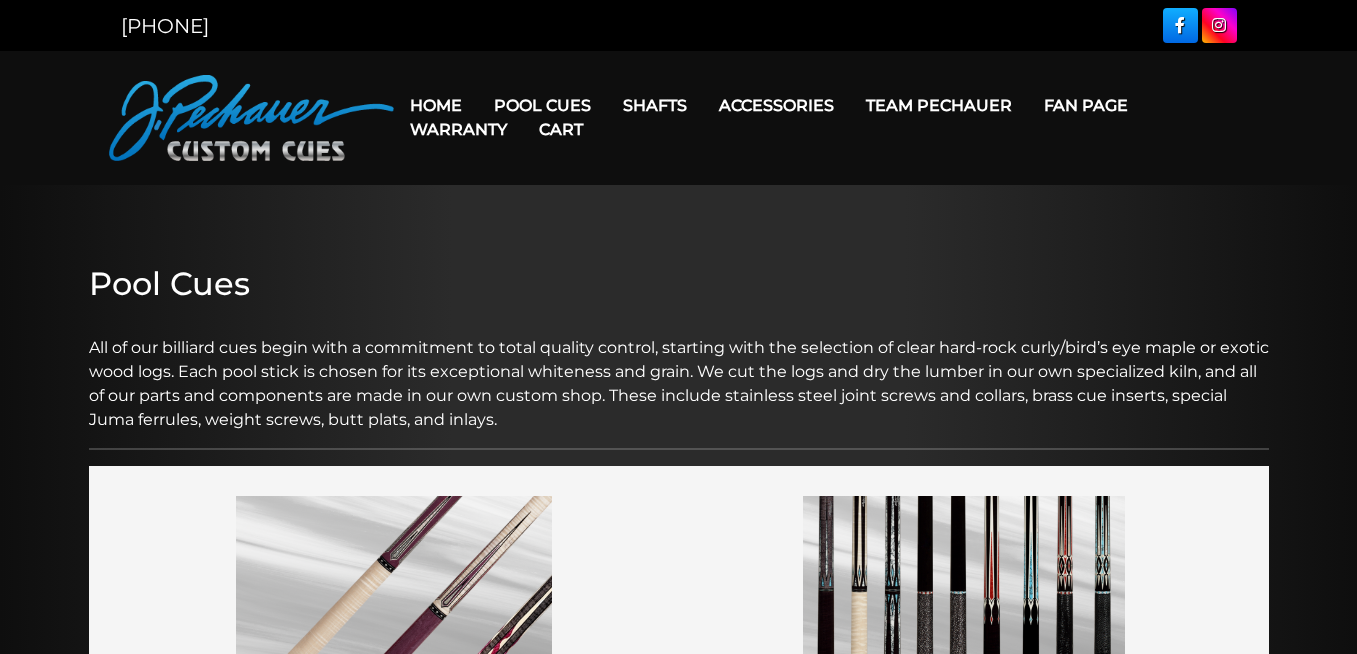 scroll, scrollTop: 0, scrollLeft: 0, axis: both 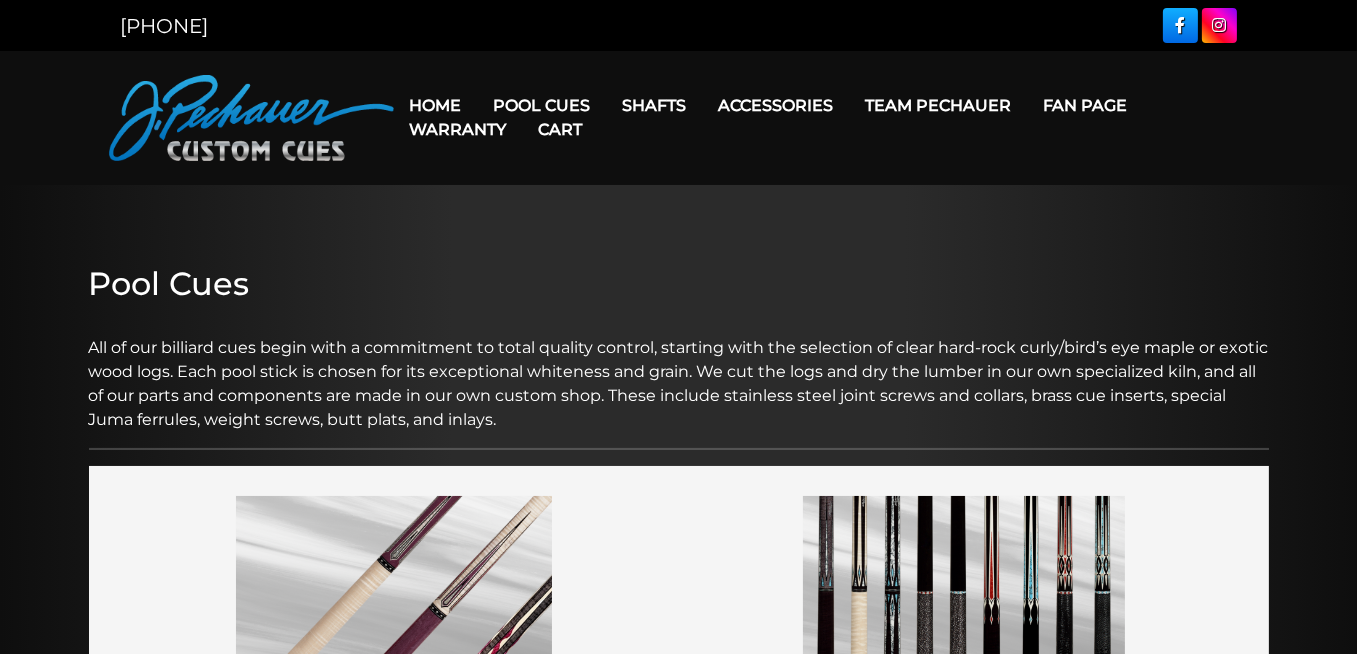 click at bounding box center [678, 1527] 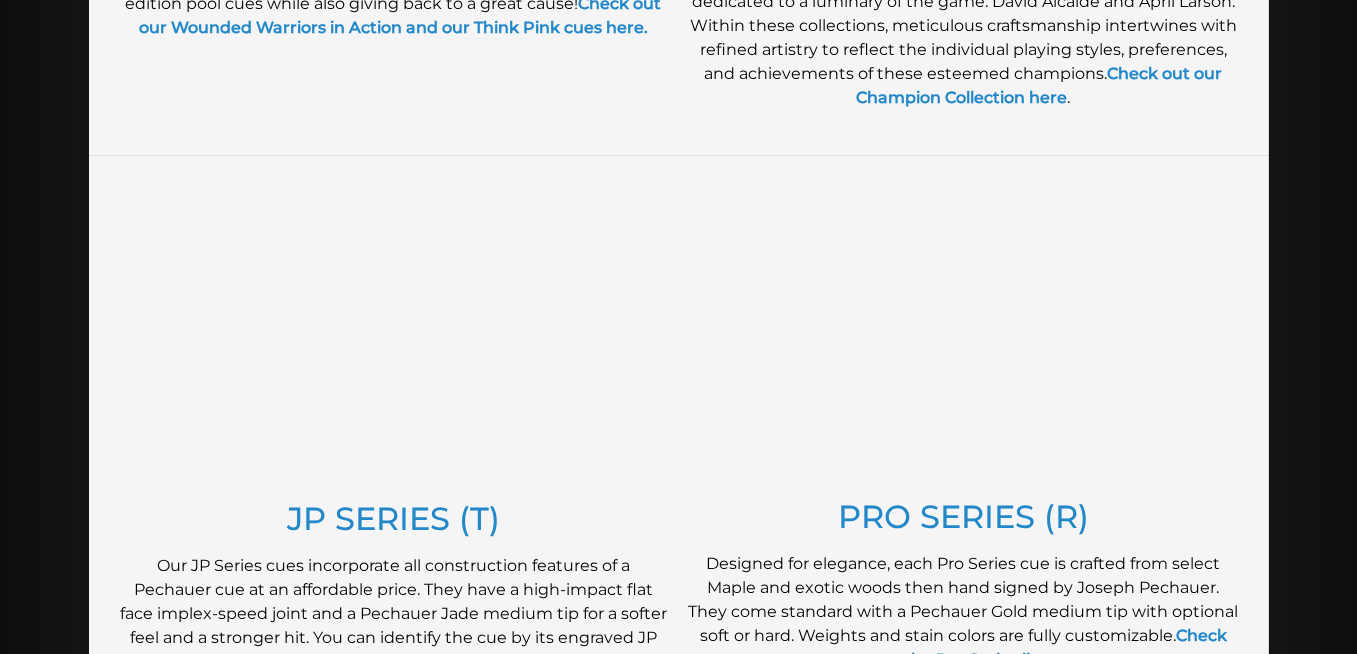 scroll, scrollTop: 894, scrollLeft: 0, axis: vertical 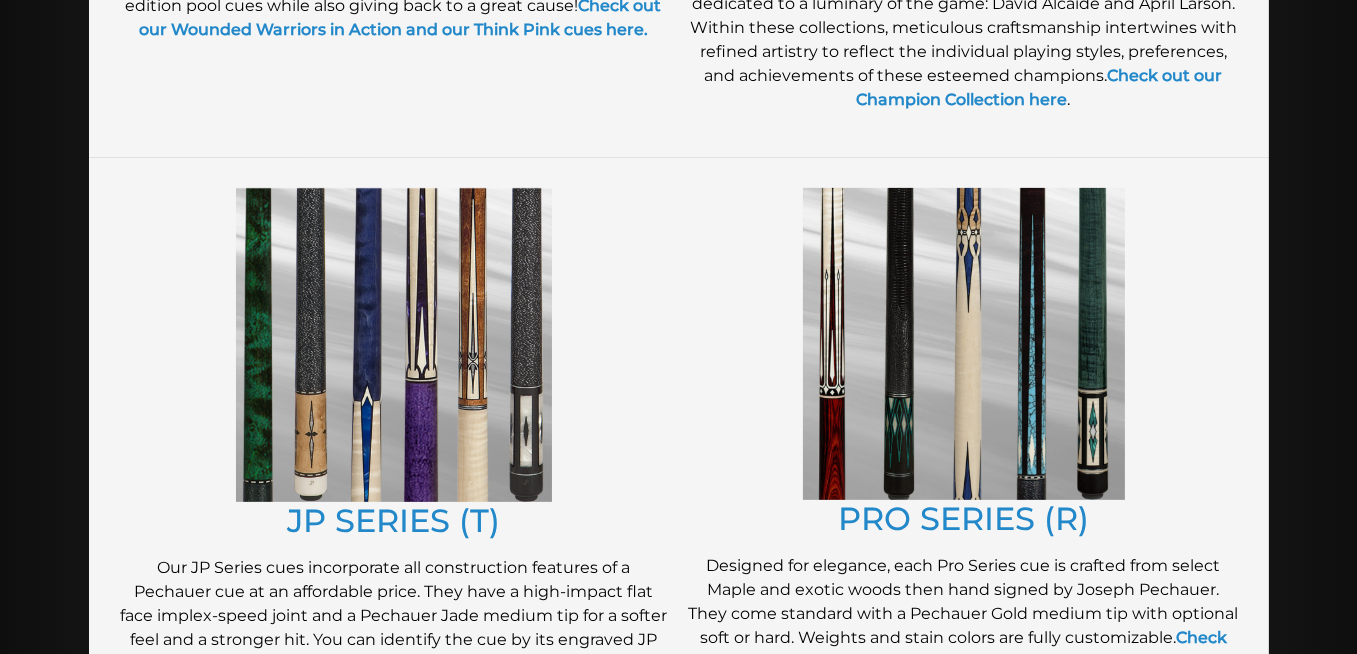 click at bounding box center [394, 345] 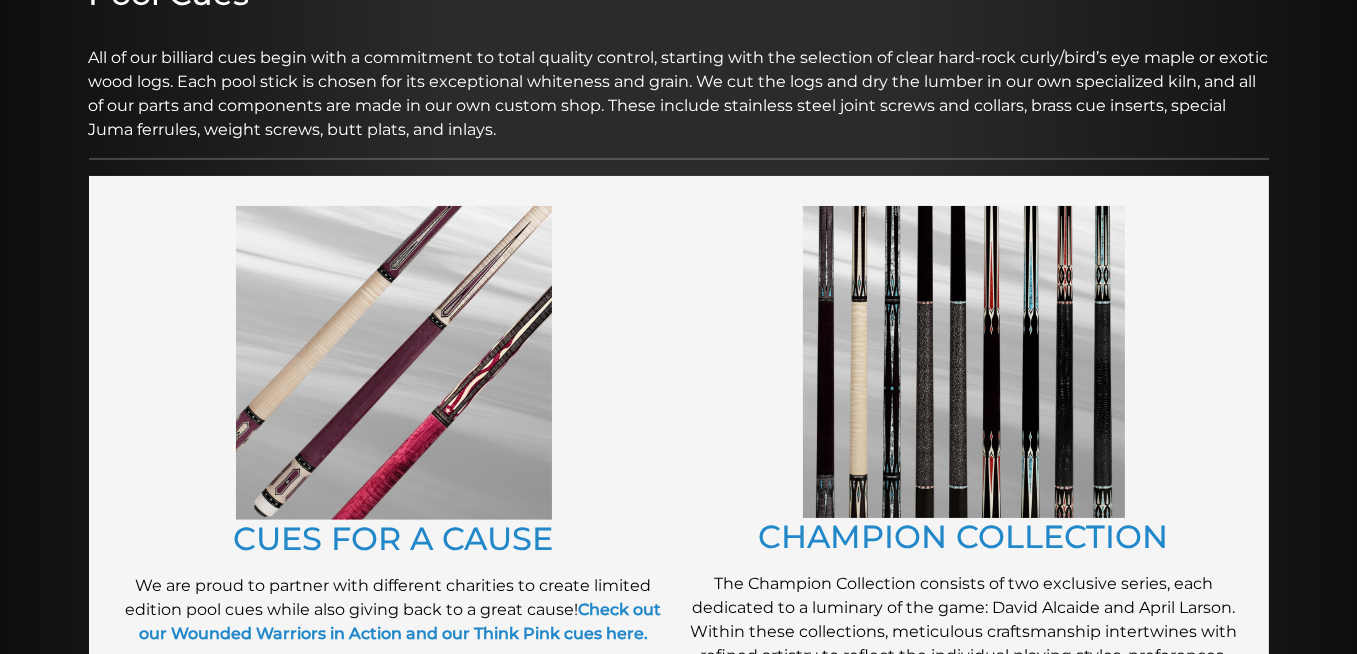 scroll, scrollTop: 265, scrollLeft: 0, axis: vertical 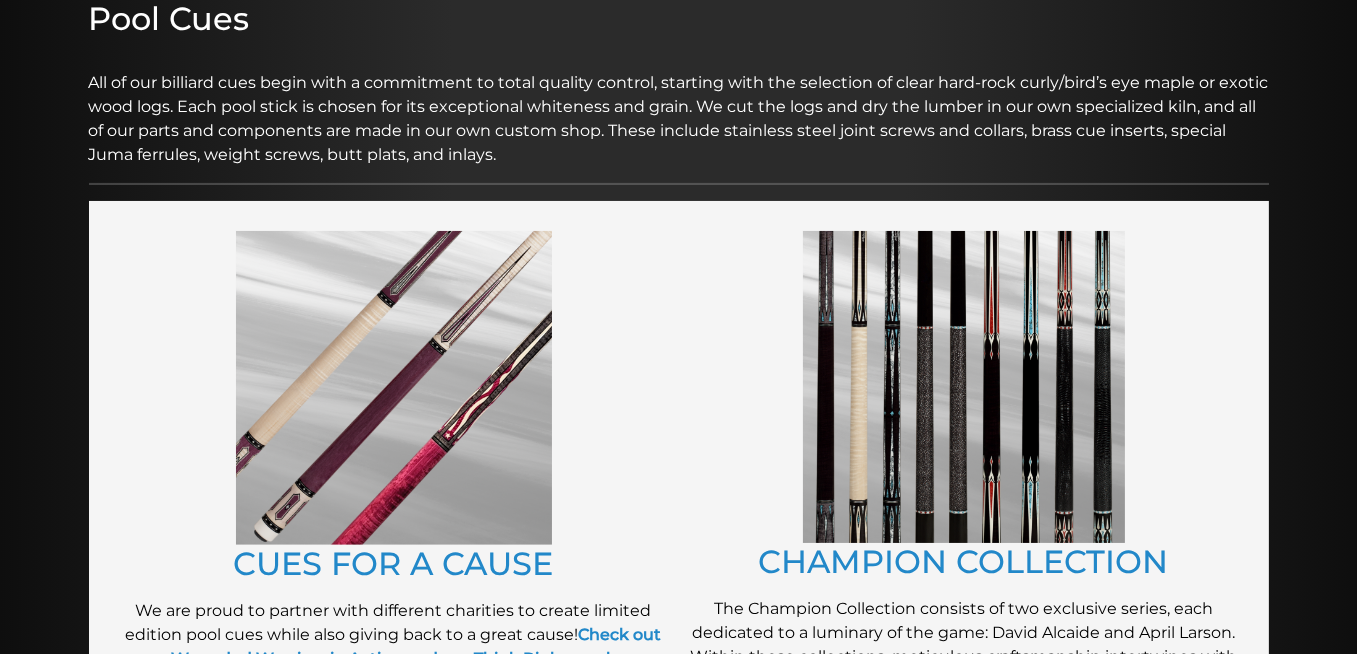 click at bounding box center (964, 387) 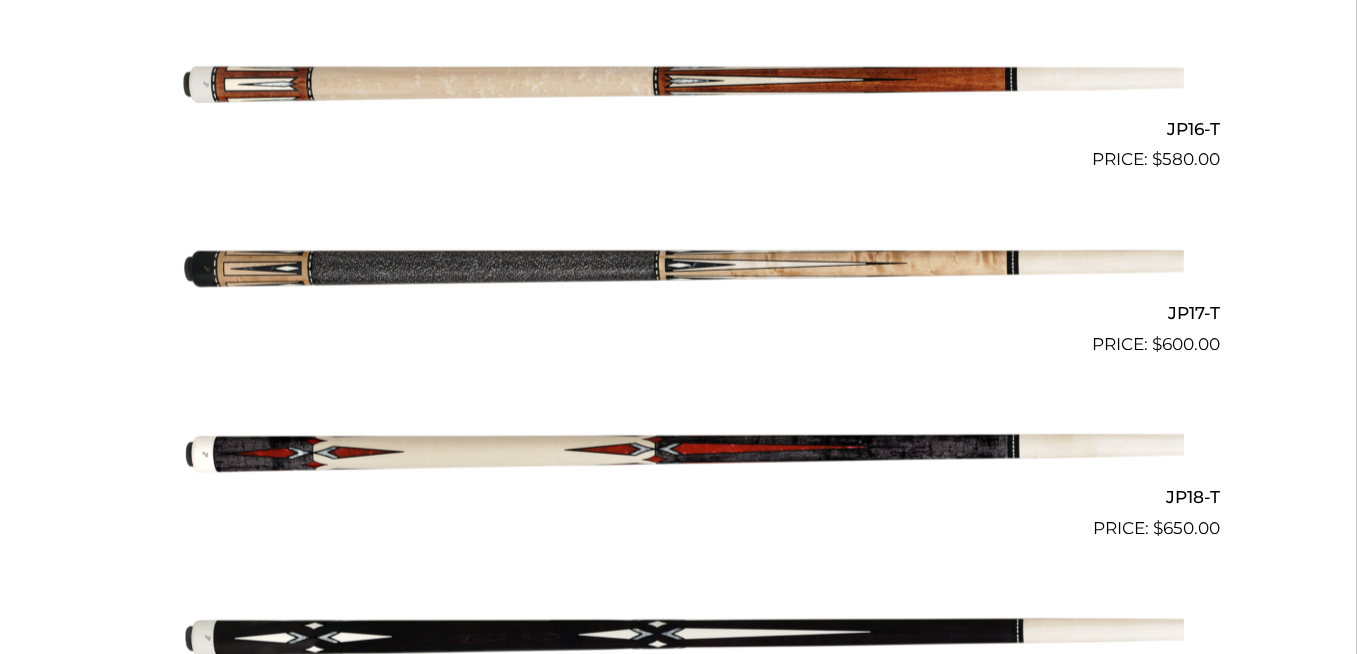 scroll, scrollTop: 3412, scrollLeft: 0, axis: vertical 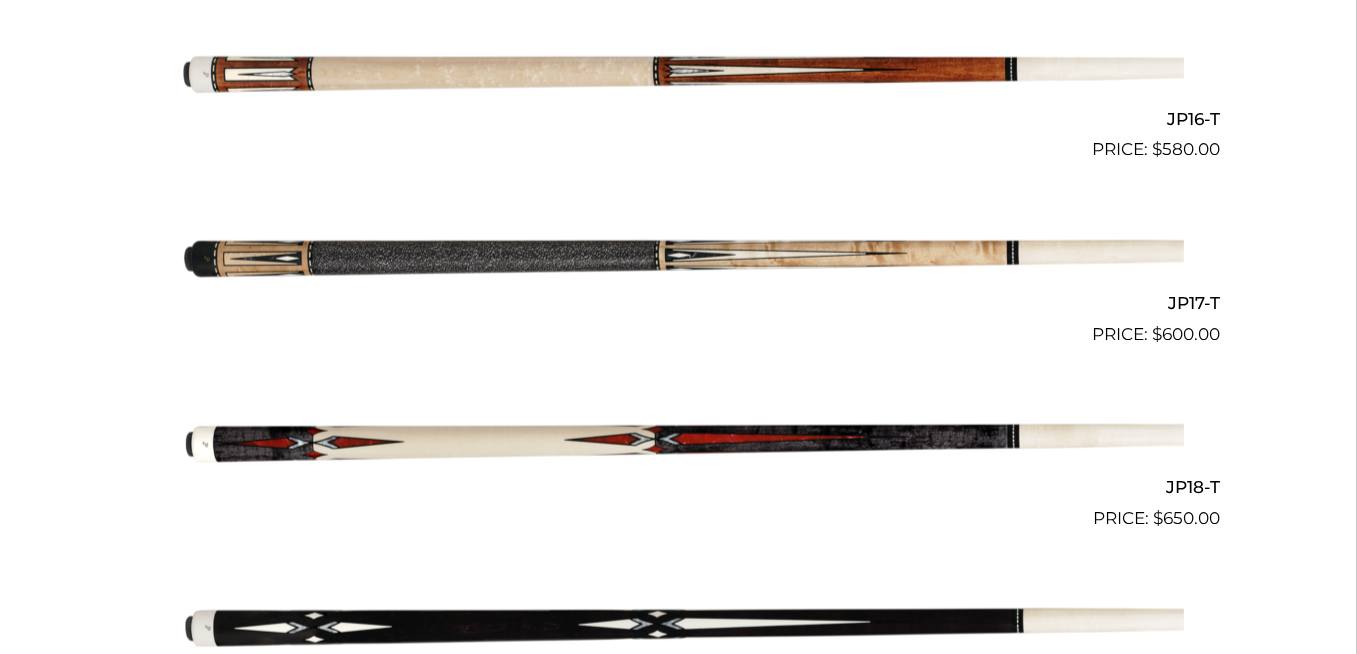 click at bounding box center (679, 255) 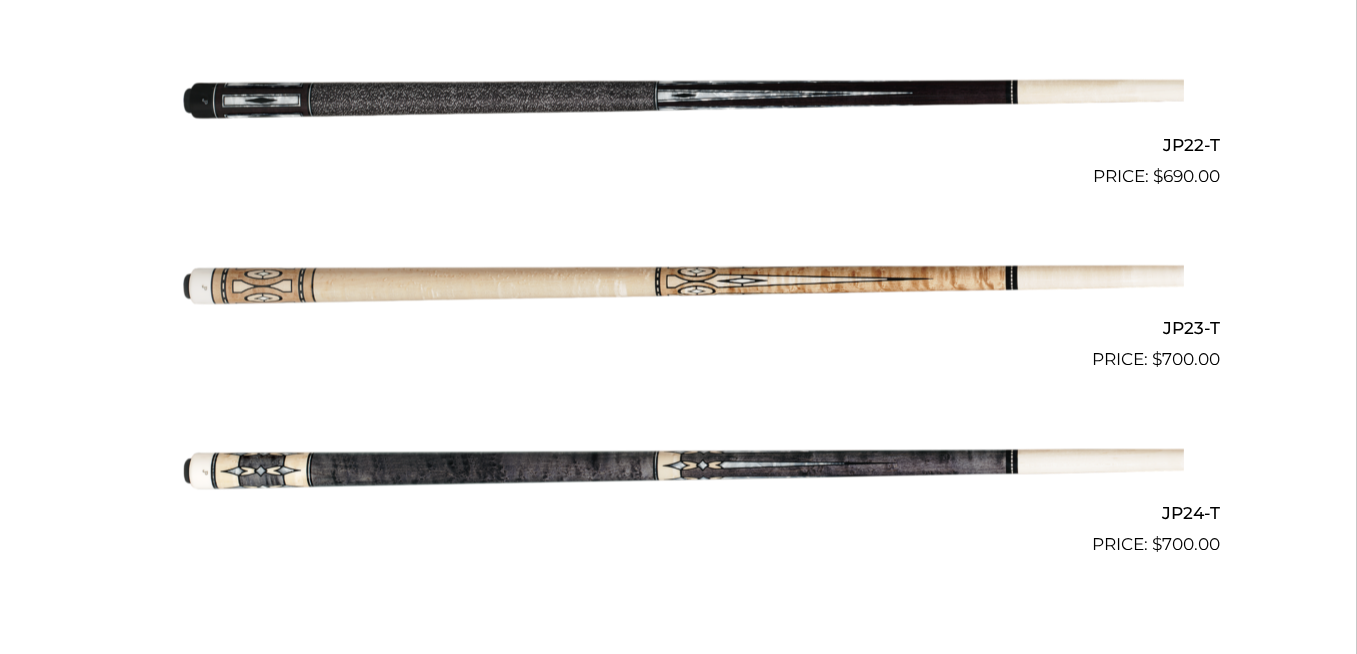 scroll, scrollTop: 4494, scrollLeft: 0, axis: vertical 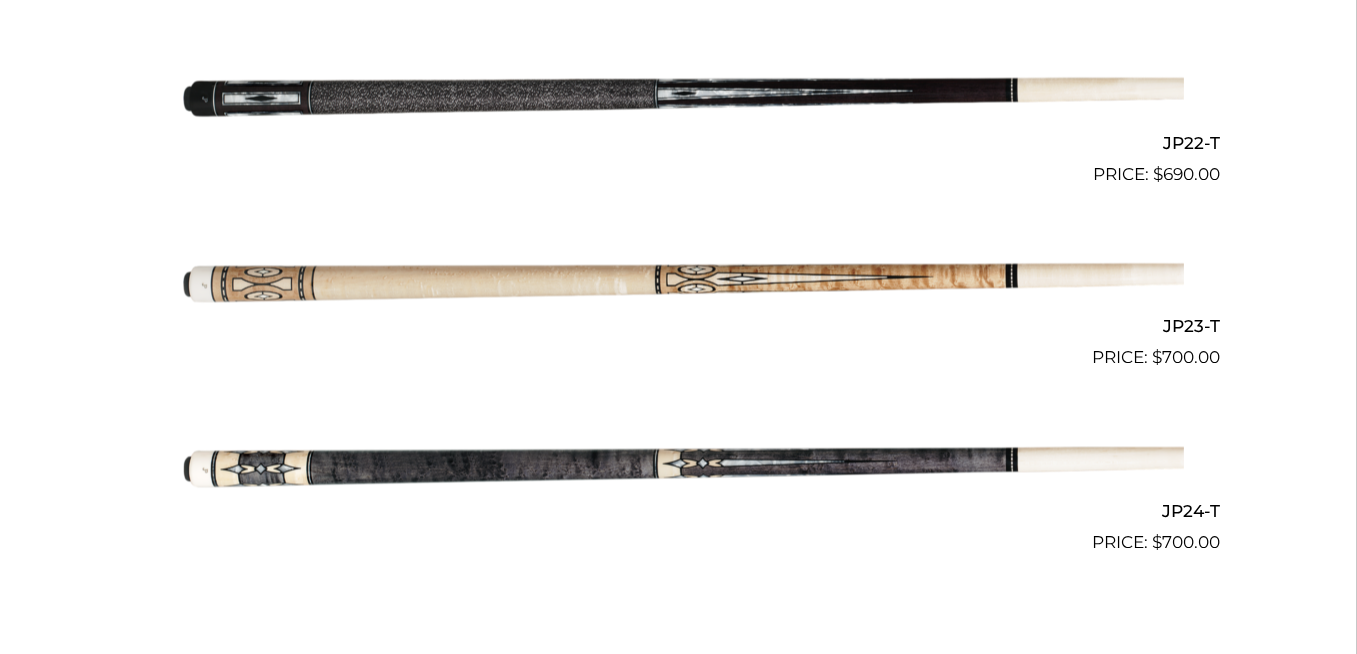 click at bounding box center (679, 280) 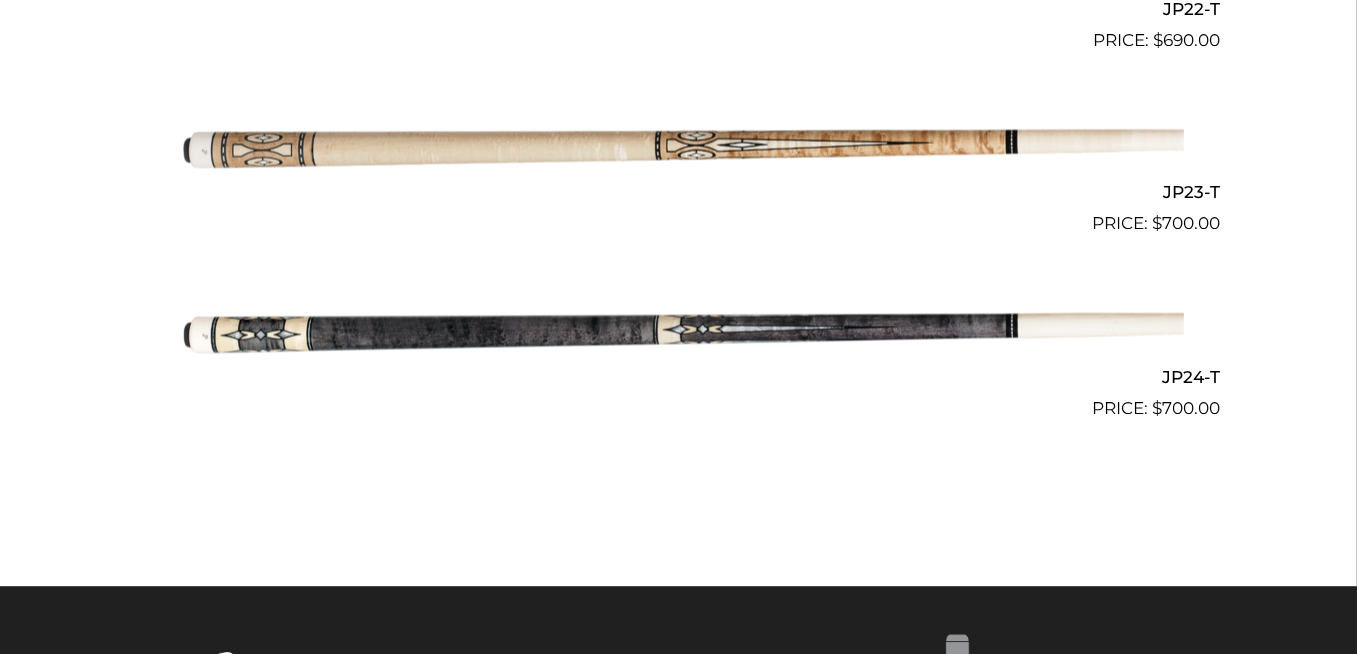 scroll, scrollTop: 4630, scrollLeft: 0, axis: vertical 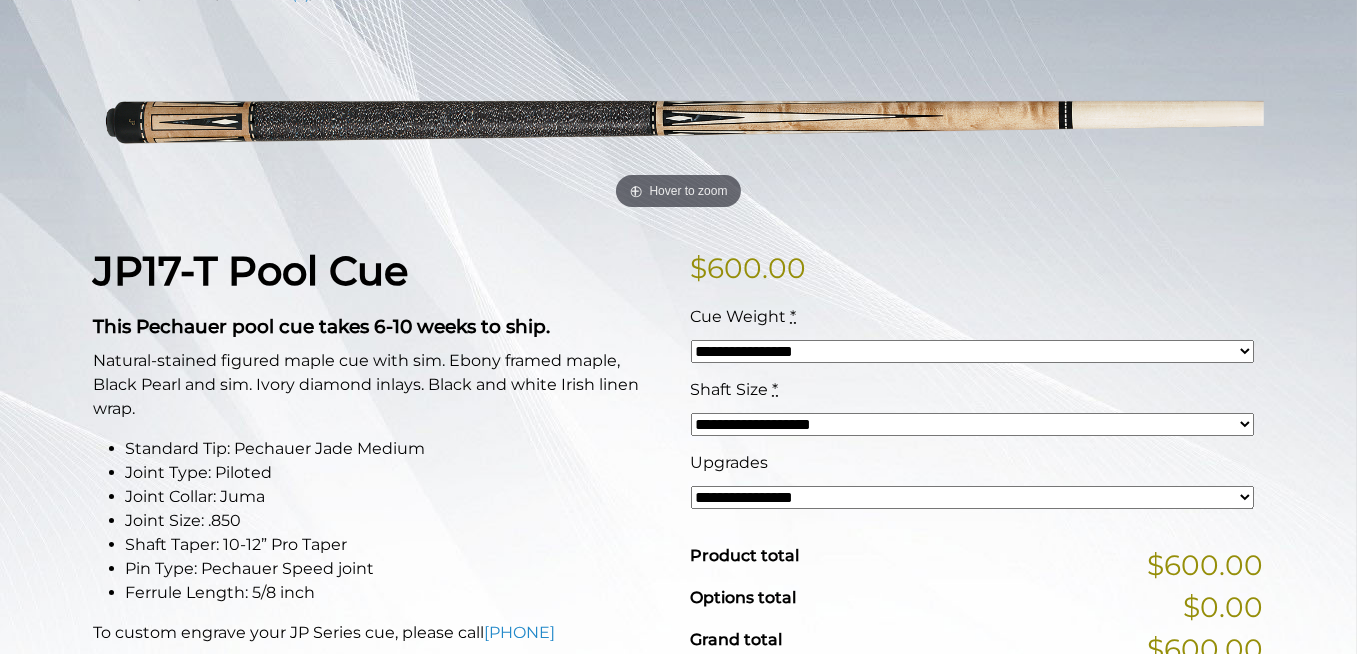 click on "**********" at bounding box center (972, 497) 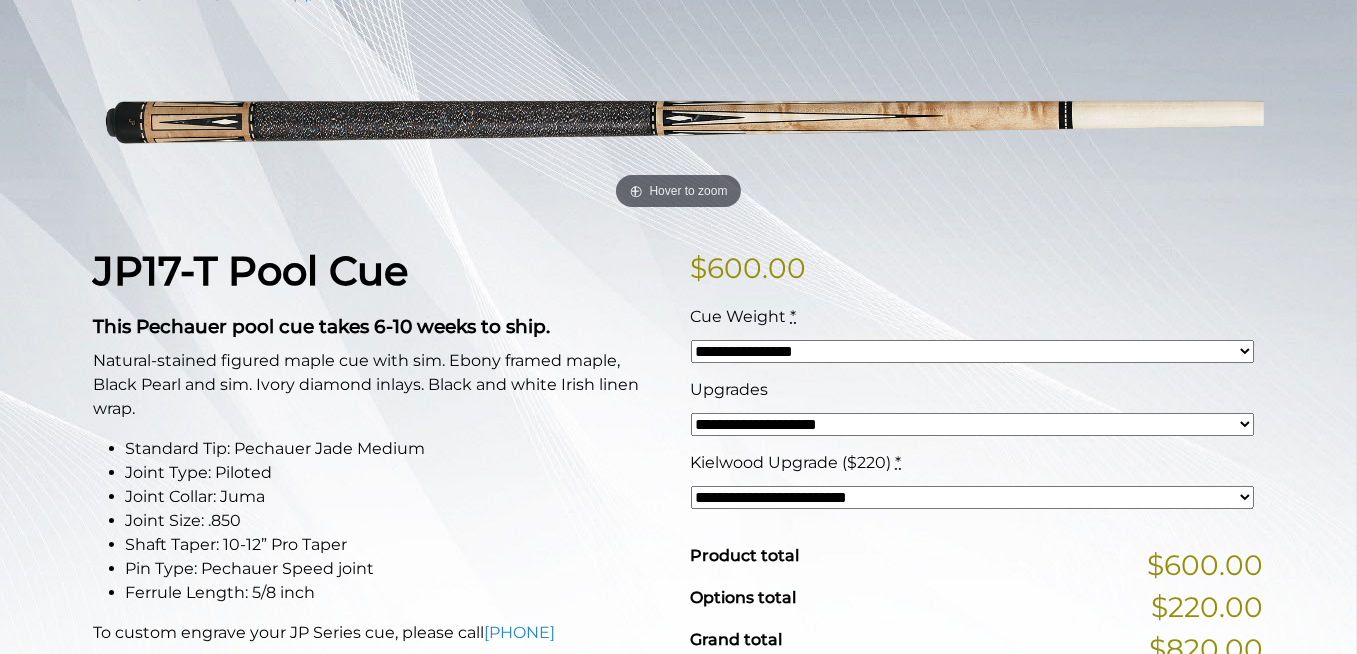 click on "**********" at bounding box center (678, 831) 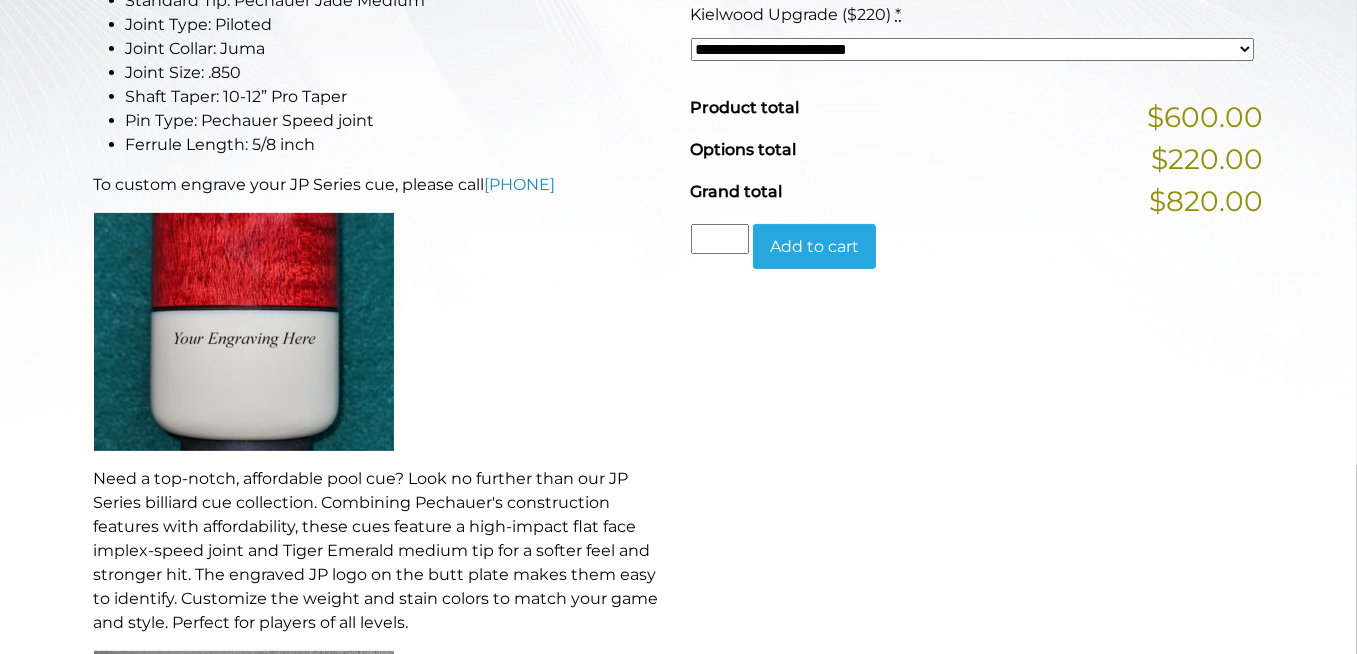 scroll, scrollTop: 721, scrollLeft: 0, axis: vertical 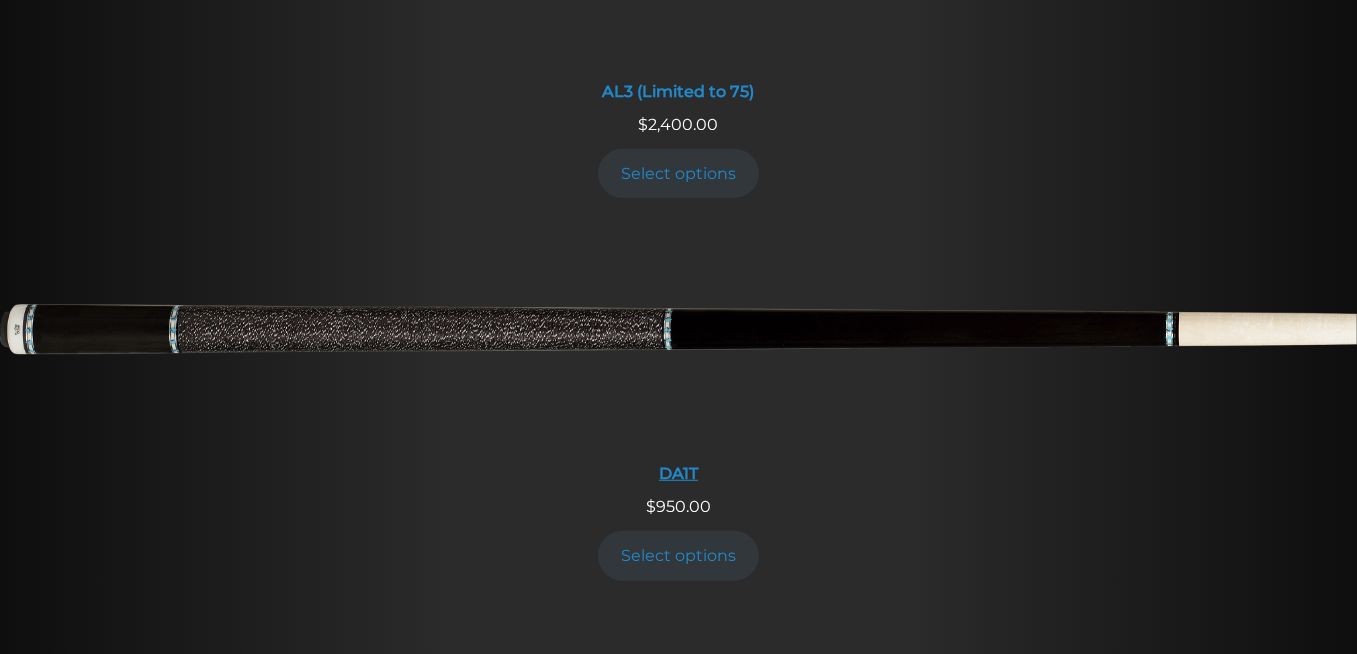 click at bounding box center [678, 339] 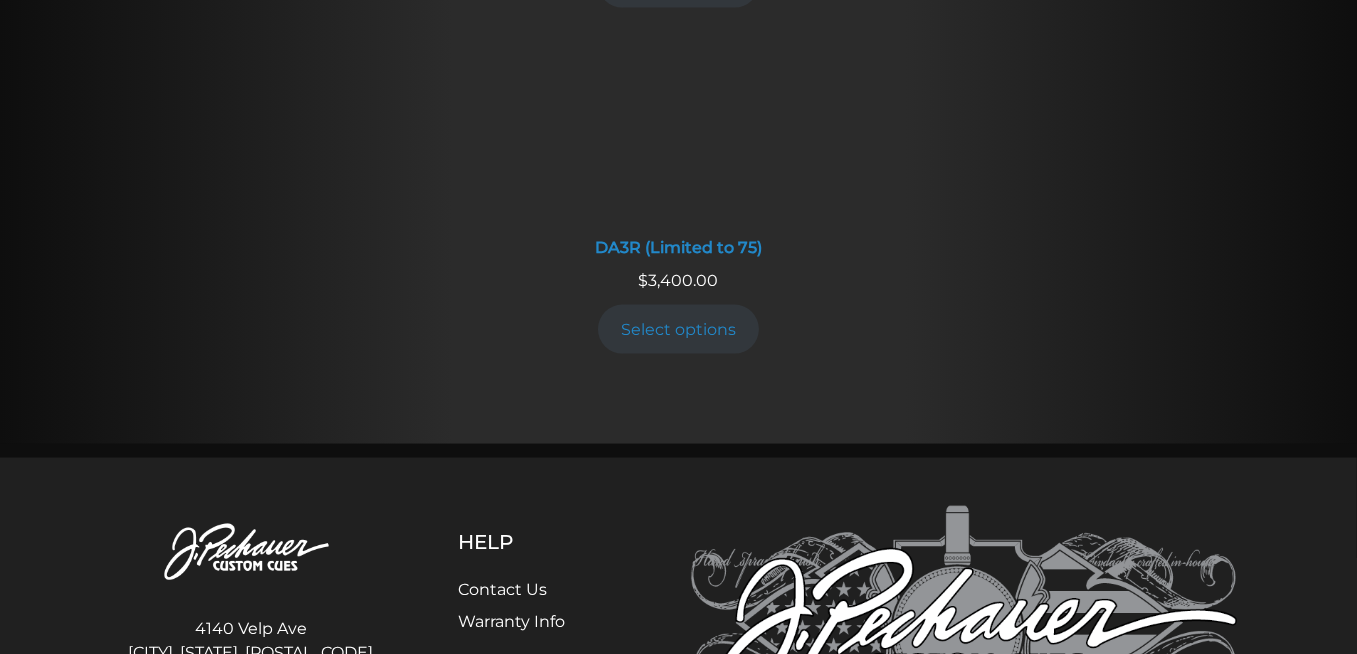 scroll, scrollTop: 3762, scrollLeft: 0, axis: vertical 